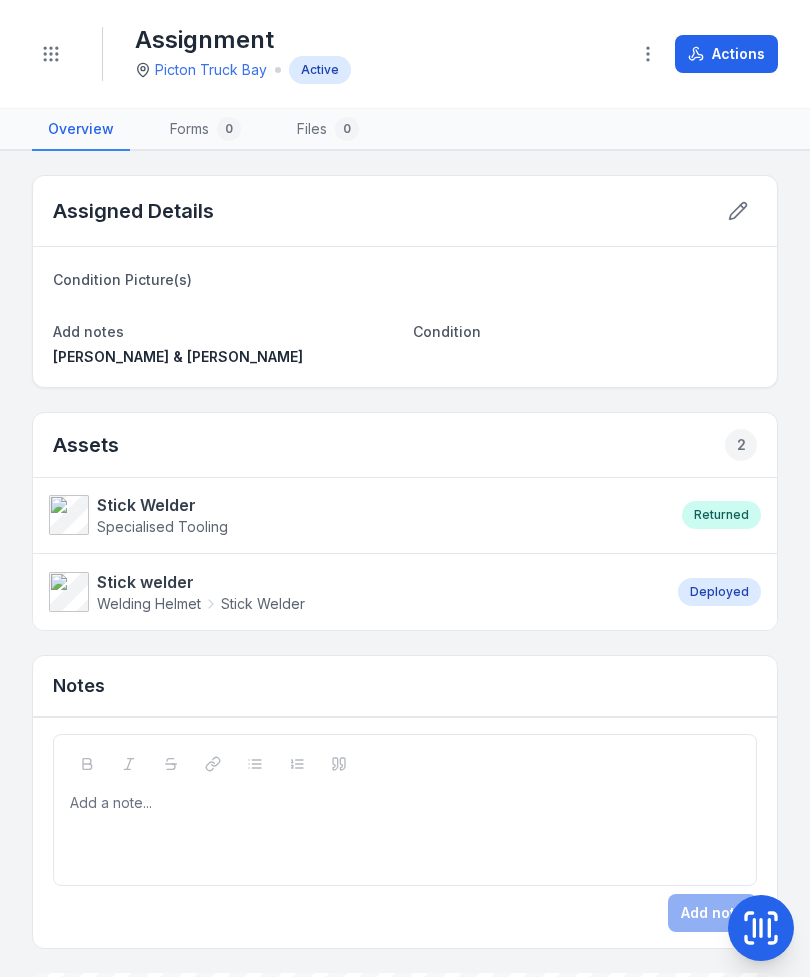 scroll, scrollTop: 0, scrollLeft: 0, axis: both 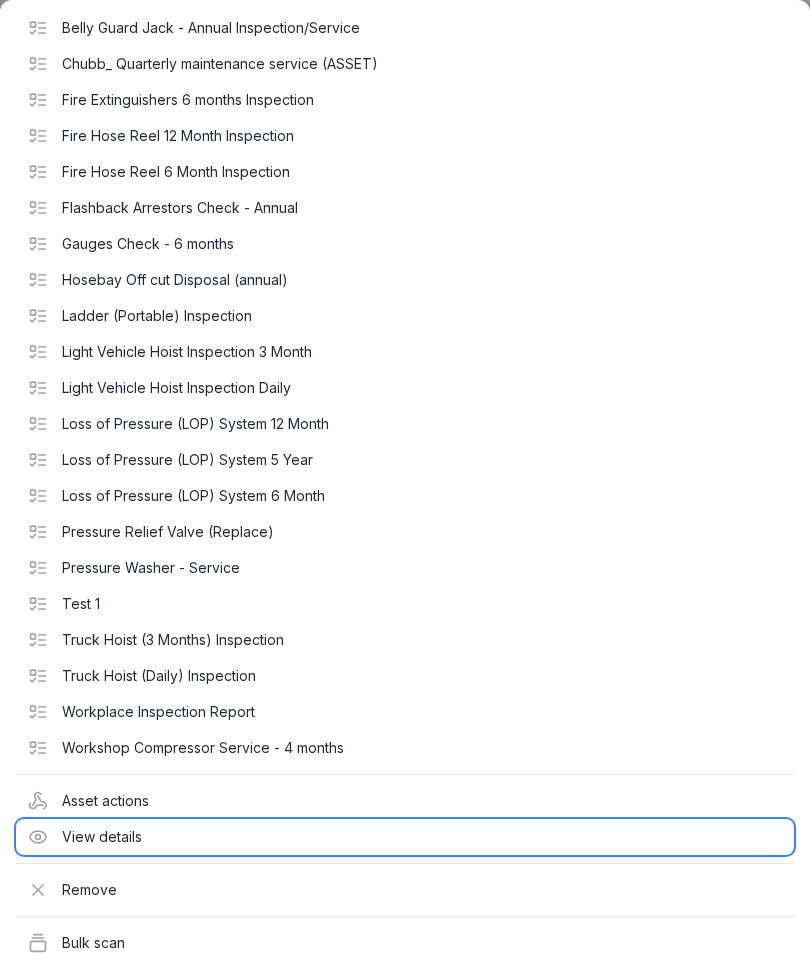 click on "View details" at bounding box center (405, 837) 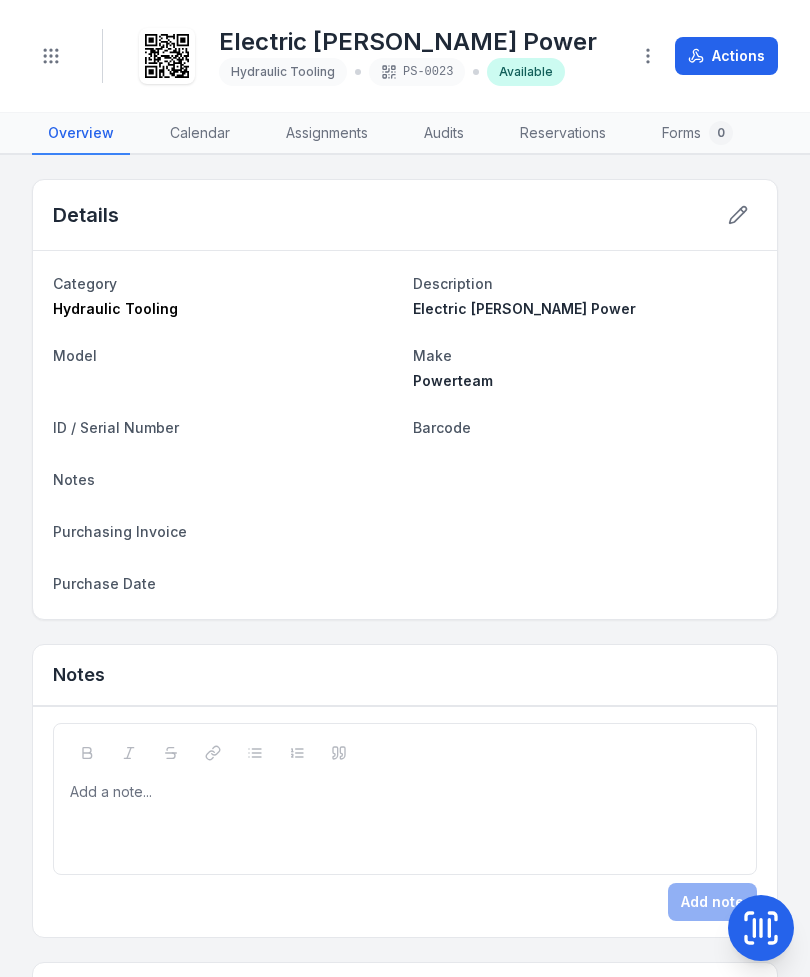 click on "Details" at bounding box center [405, 215] 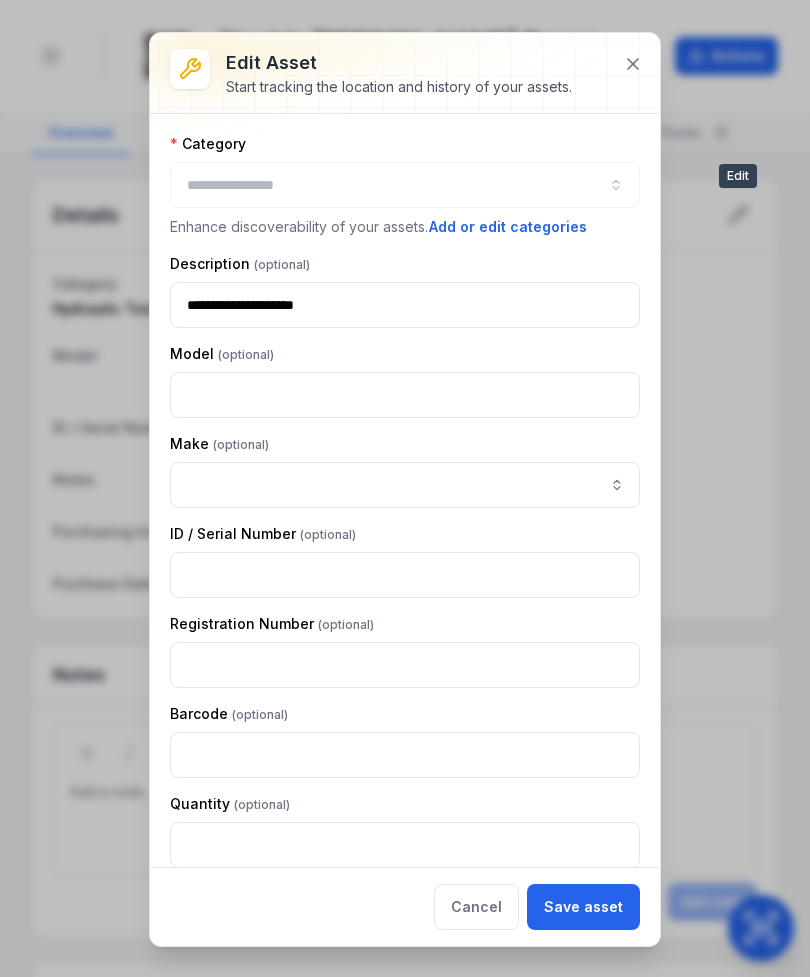 type on "**********" 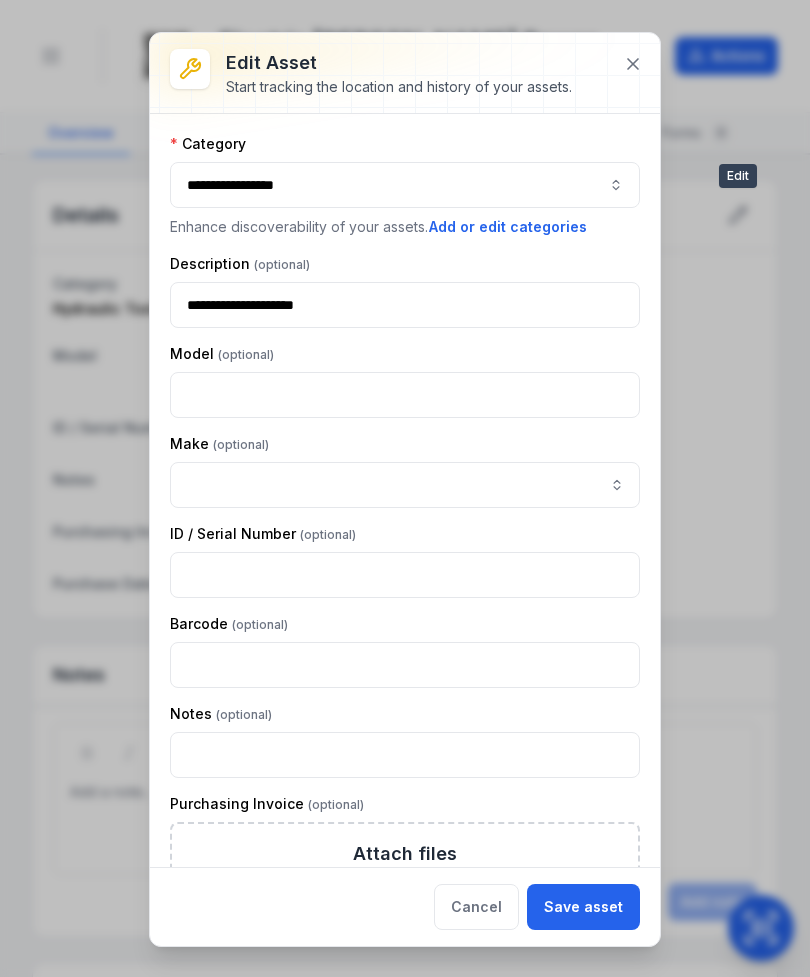 type on "*********" 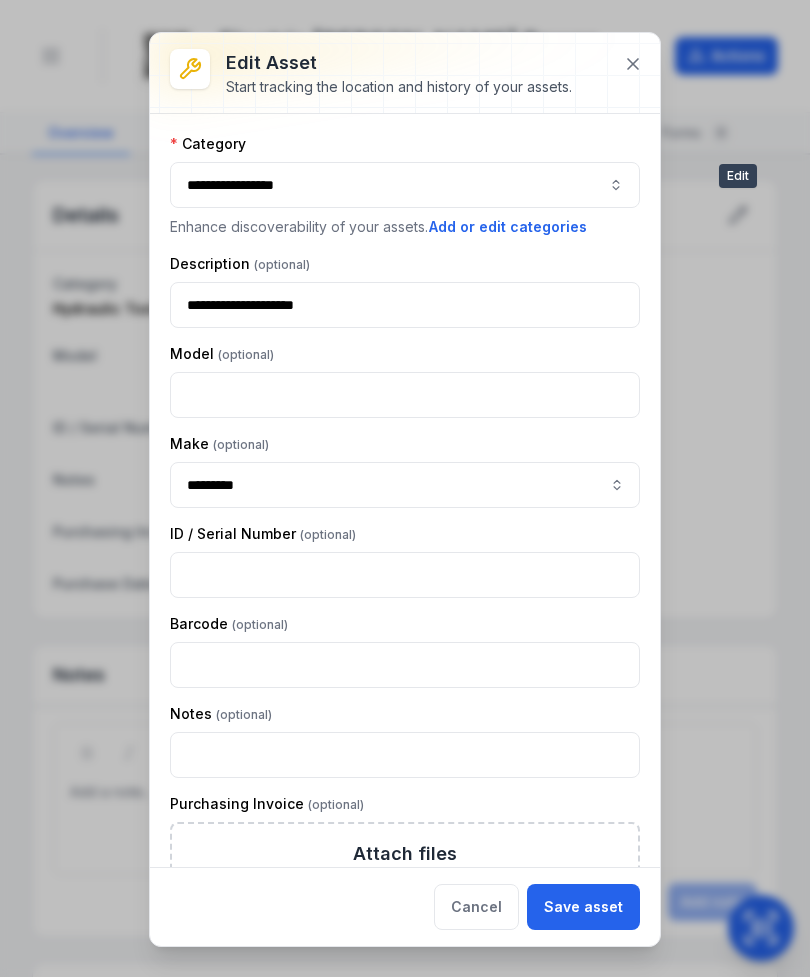 scroll, scrollTop: 0, scrollLeft: 0, axis: both 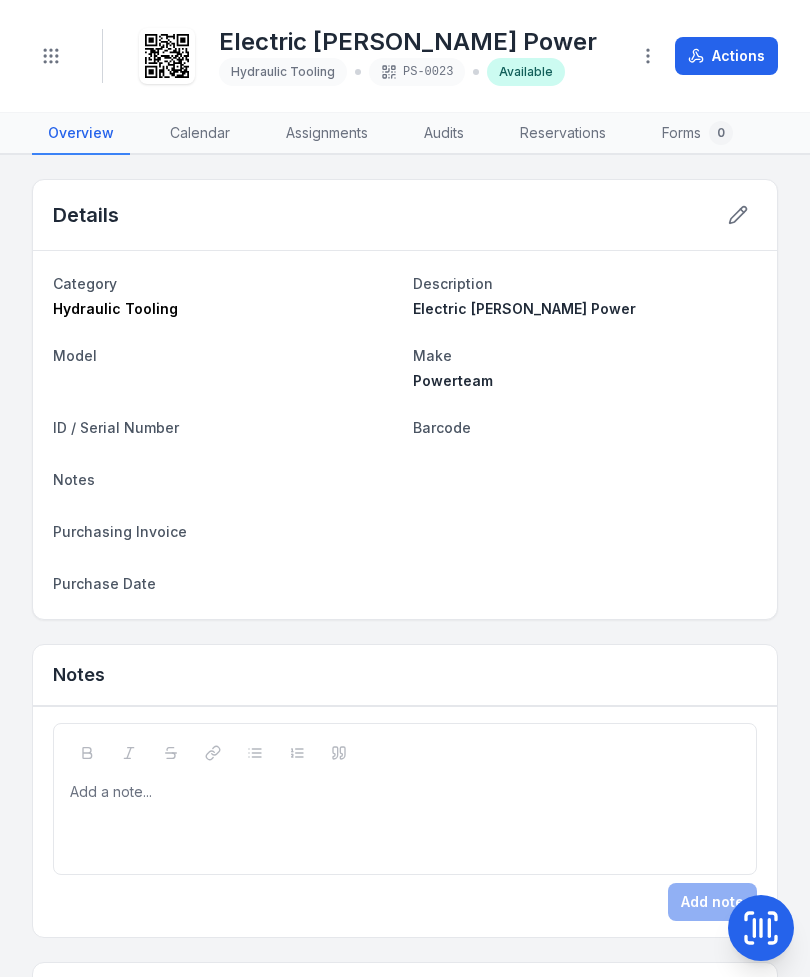 click 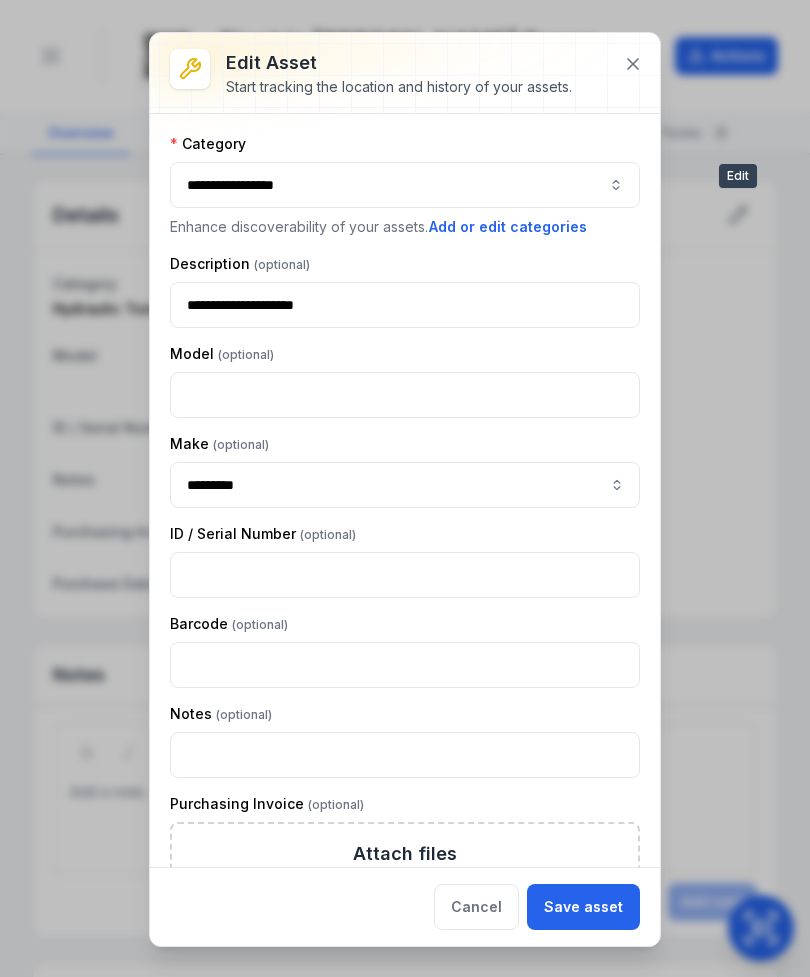 click on "**********" at bounding box center [405, 185] 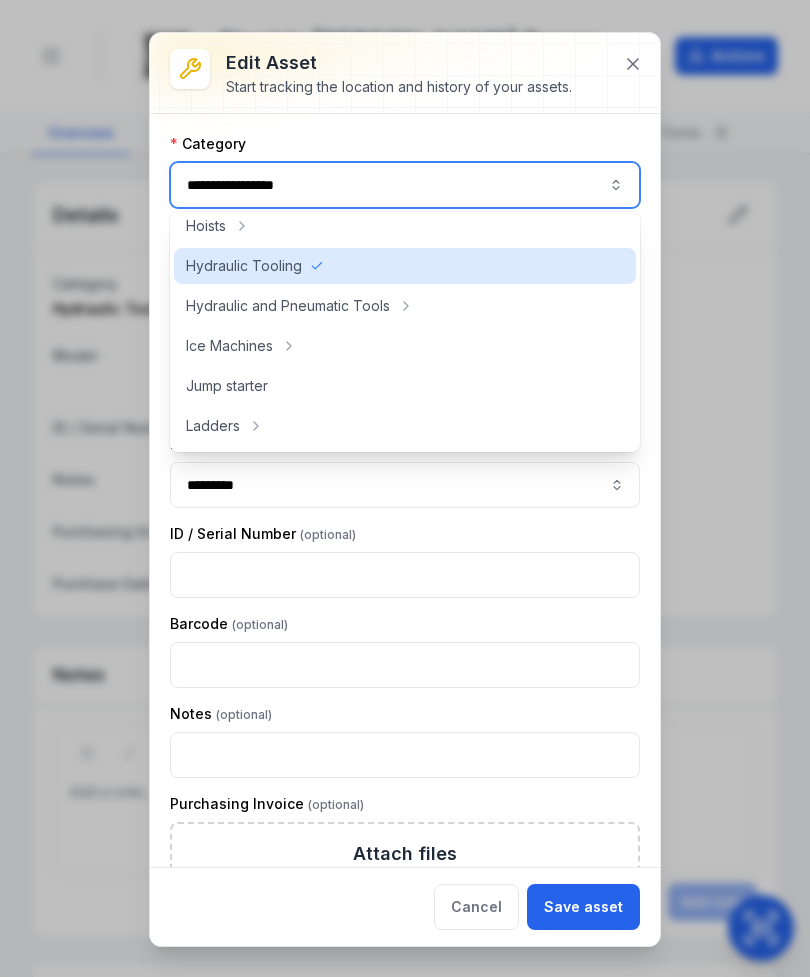 scroll, scrollTop: 373, scrollLeft: 0, axis: vertical 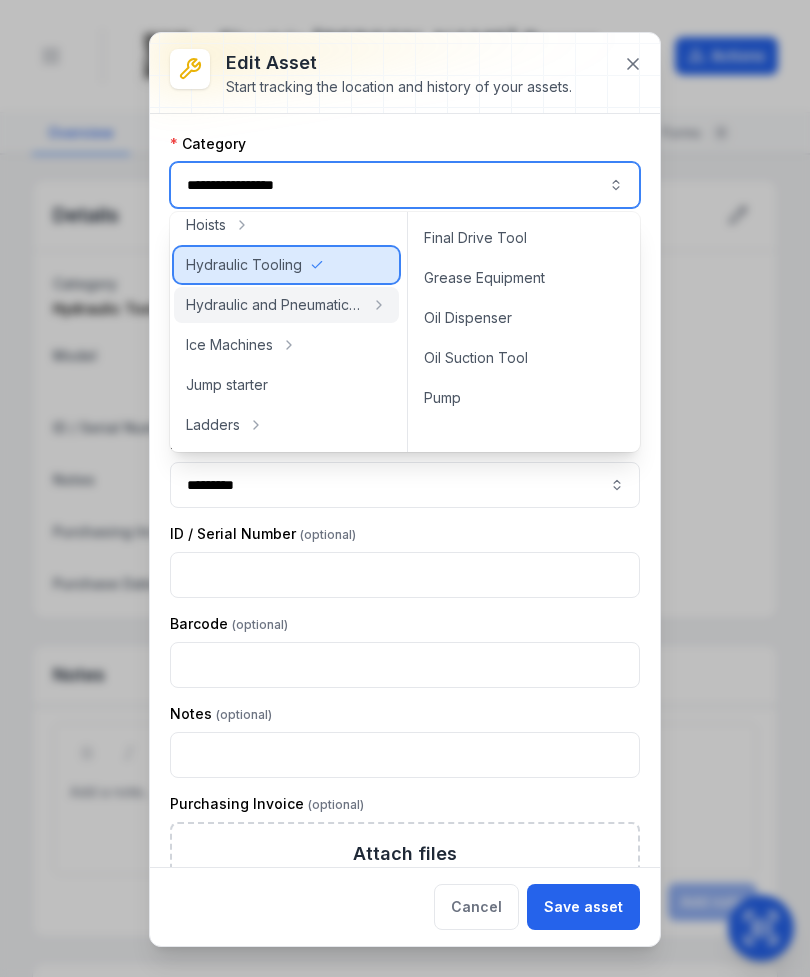 click on "Hydraulic Tooling" at bounding box center [286, 265] 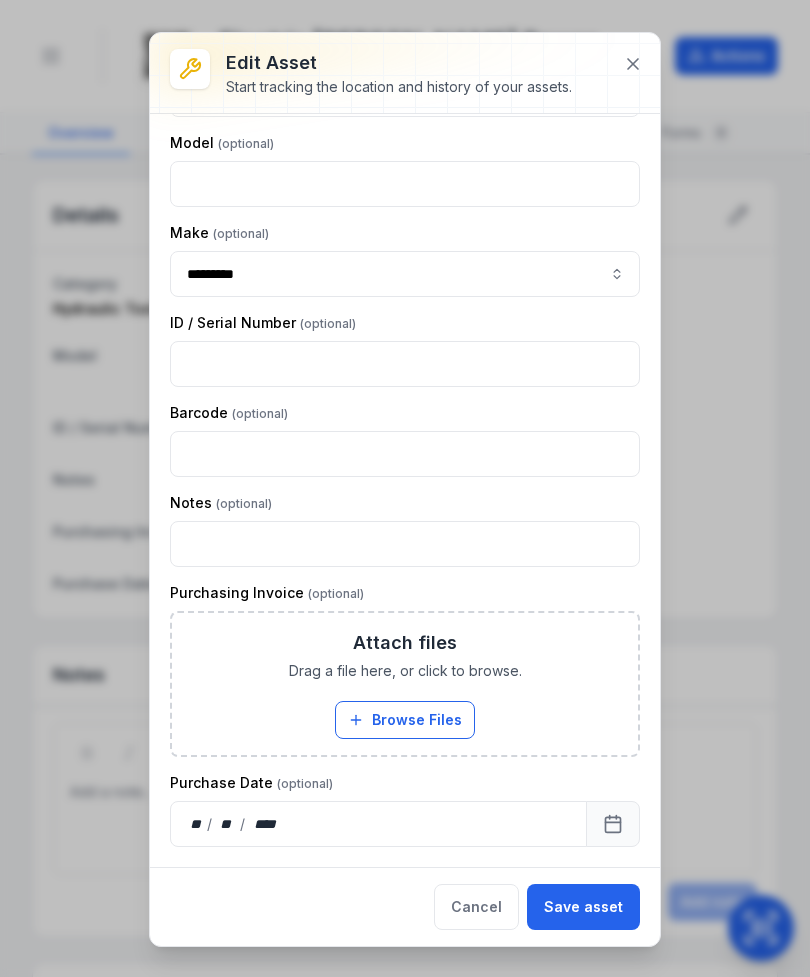 scroll, scrollTop: 211, scrollLeft: 0, axis: vertical 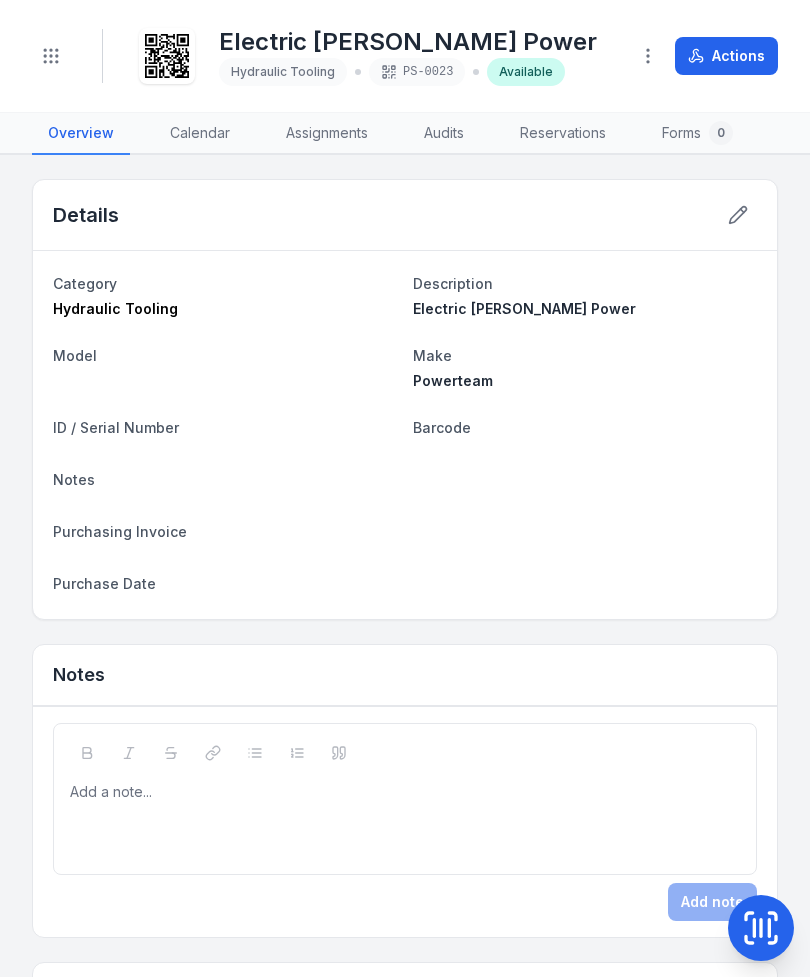 click on "Toggle Navigation" at bounding box center (51, 56) 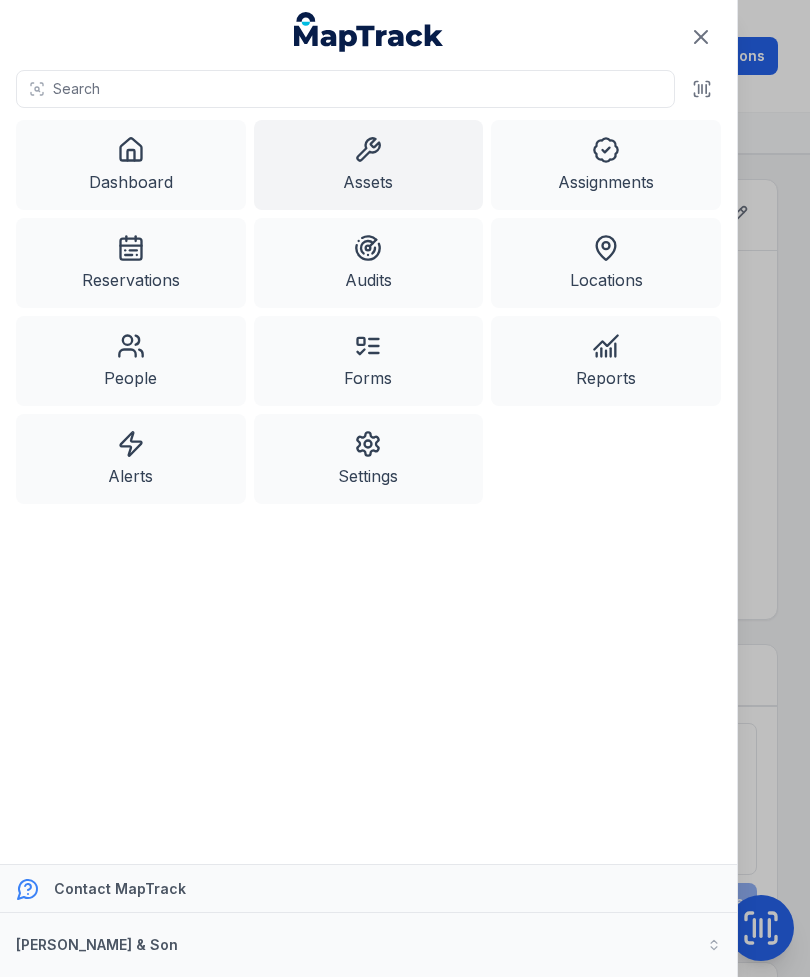 click on "Dashboard" at bounding box center [131, 165] 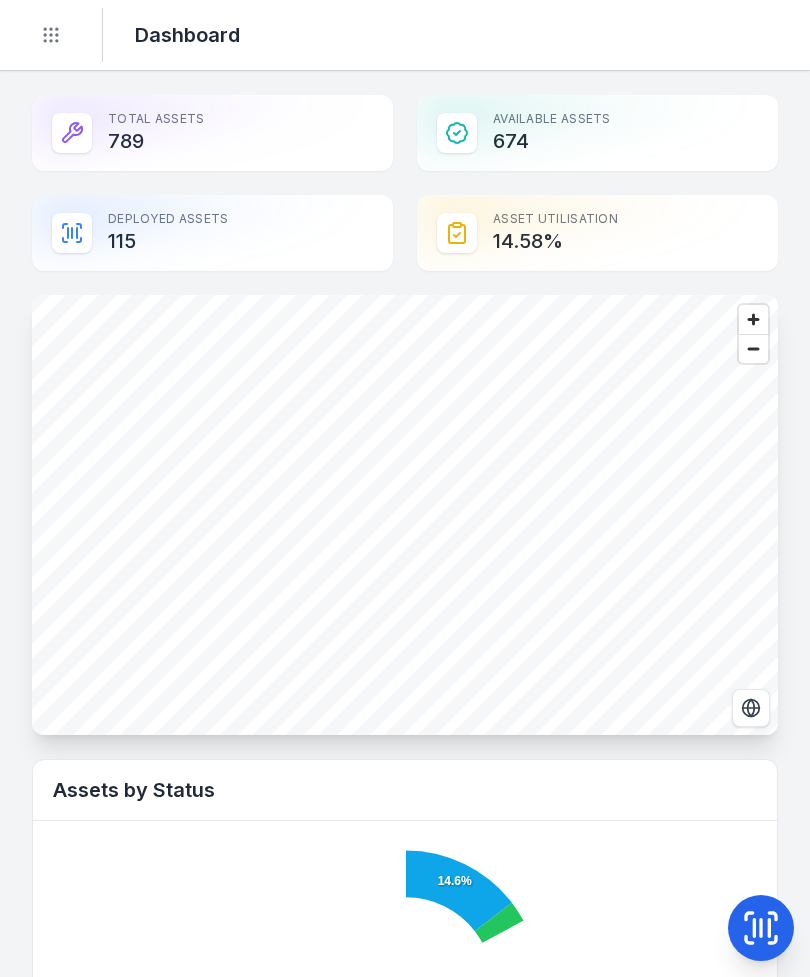 scroll, scrollTop: 0, scrollLeft: 0, axis: both 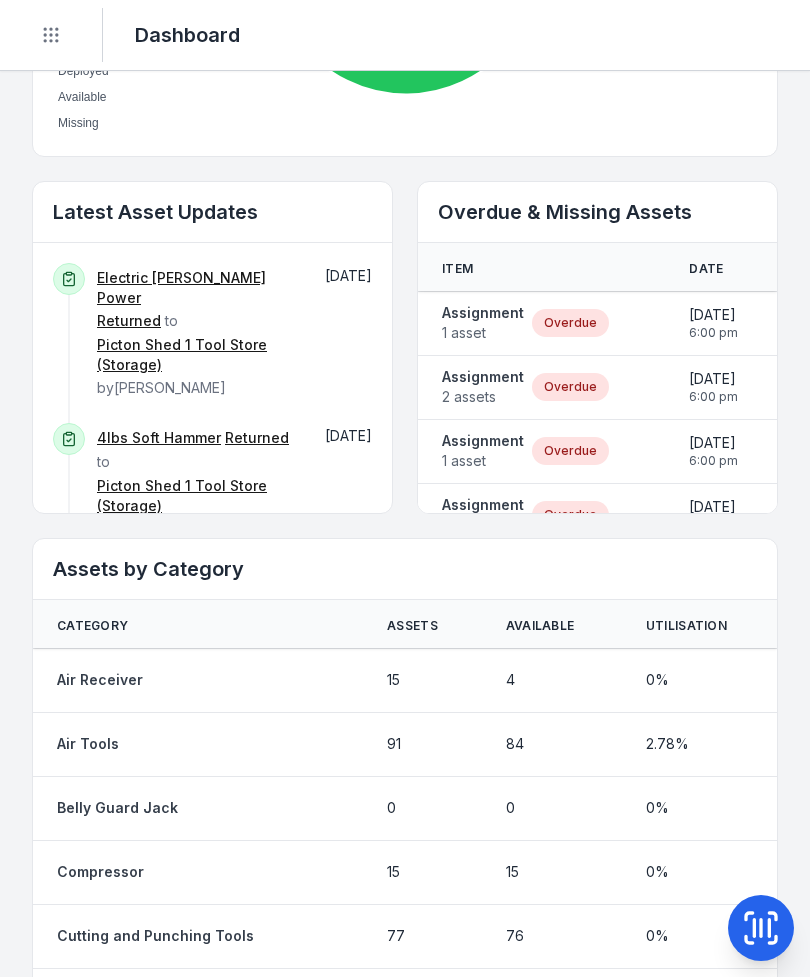 click on "1 asset" at bounding box center [483, 333] 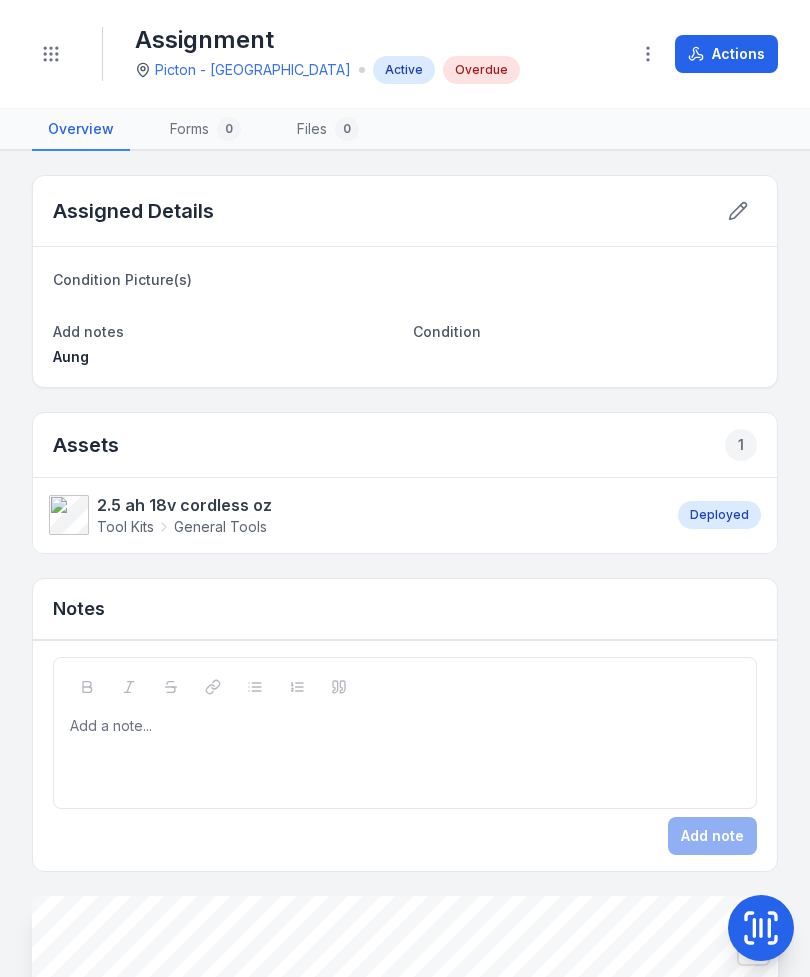 click on "Actions" at bounding box center [726, 54] 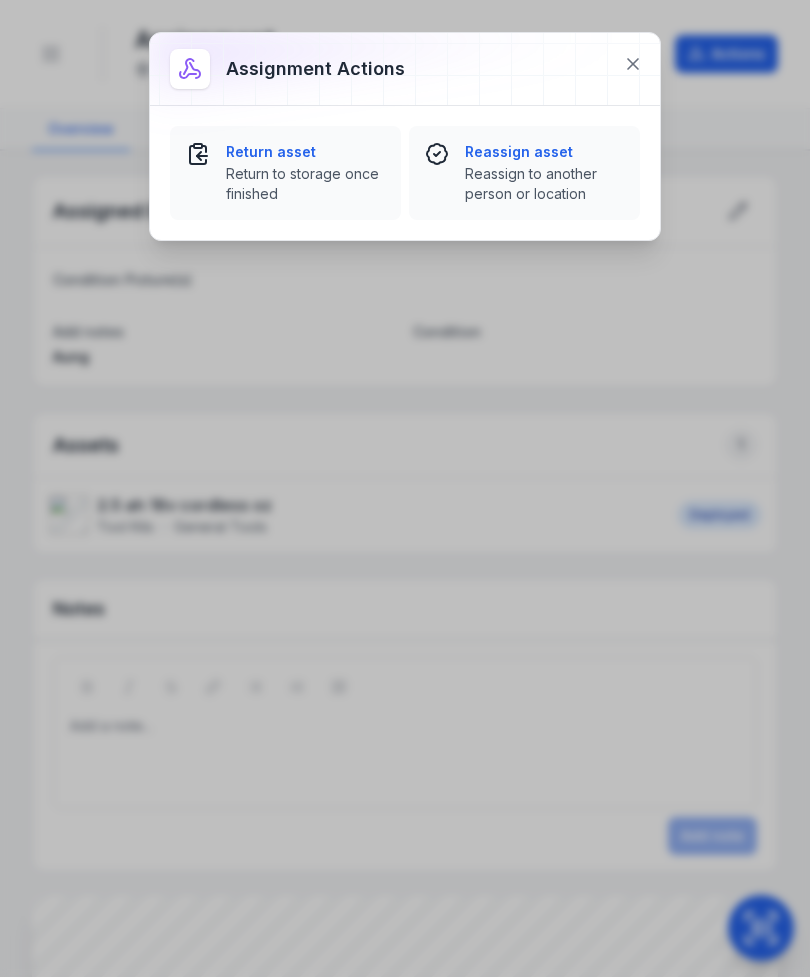 click on "Return to storage once finished" at bounding box center [305, 184] 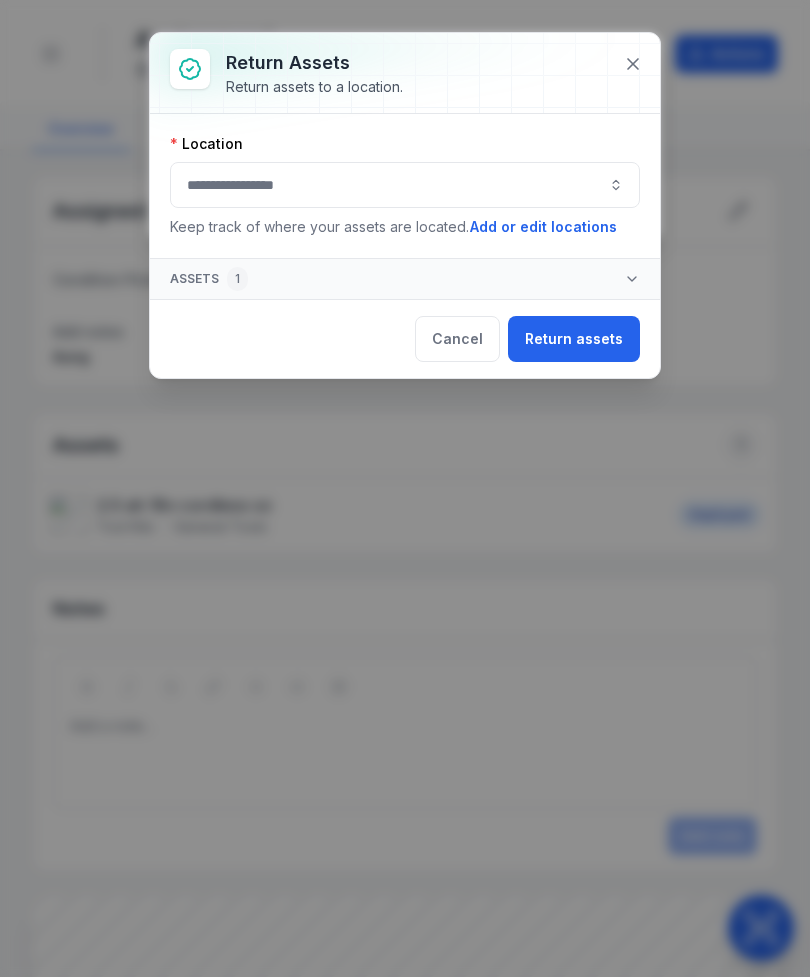 click at bounding box center [405, 185] 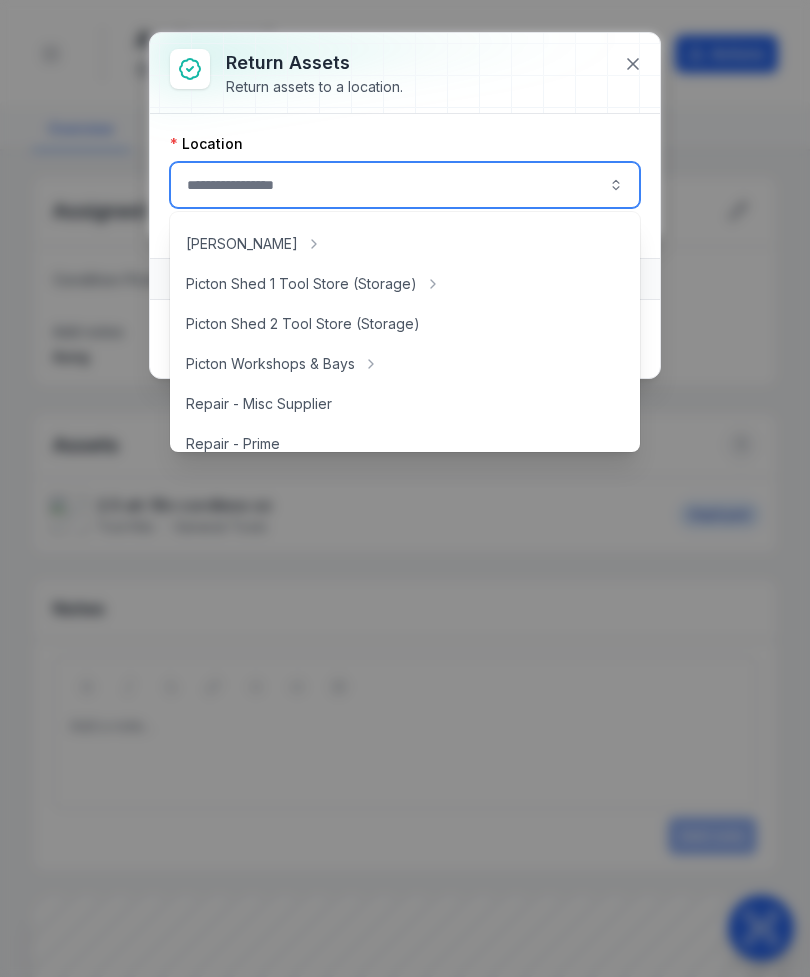 scroll, scrollTop: 357, scrollLeft: 0, axis: vertical 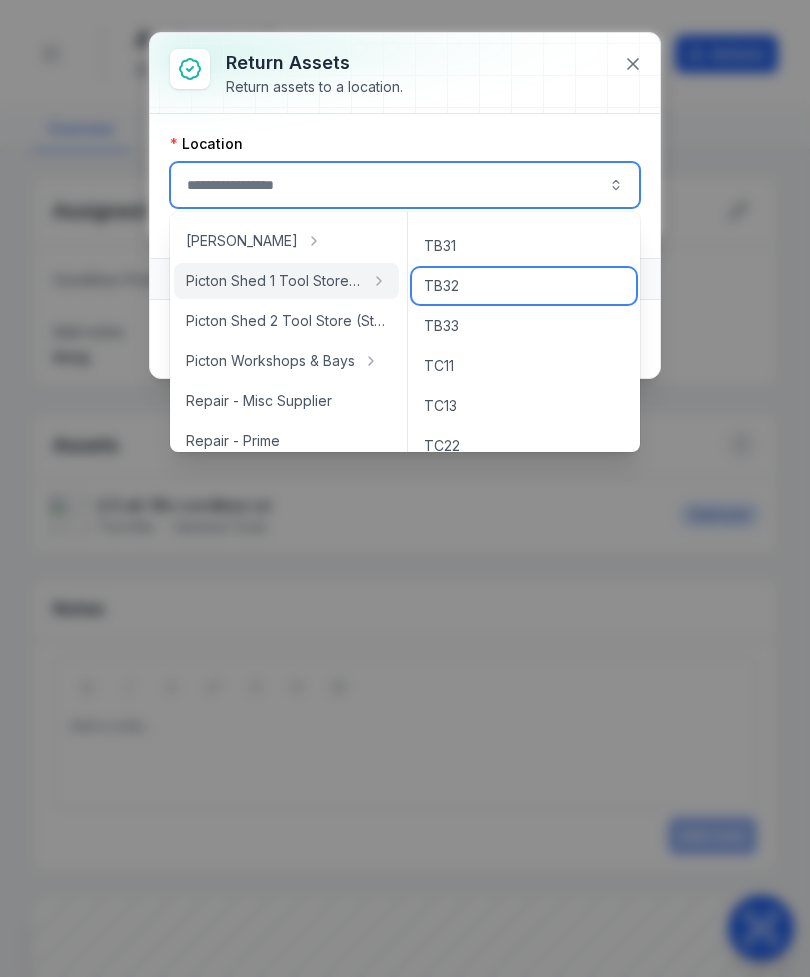 click on "TB32" at bounding box center (441, 286) 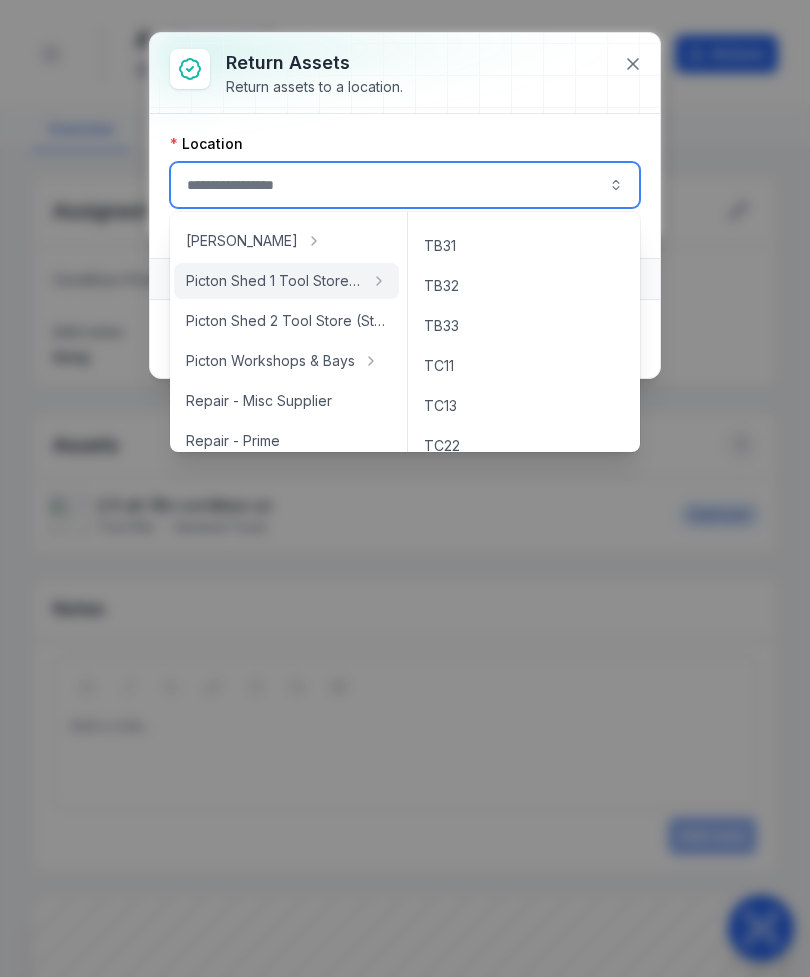 type on "****" 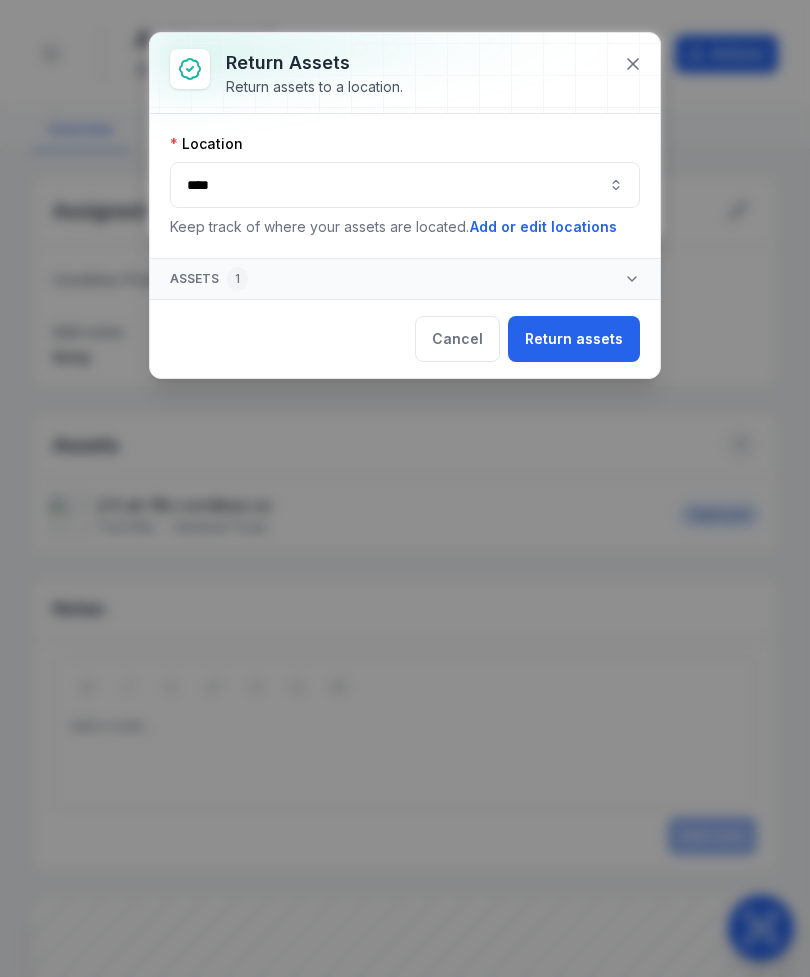click on "Return assets" at bounding box center (574, 339) 